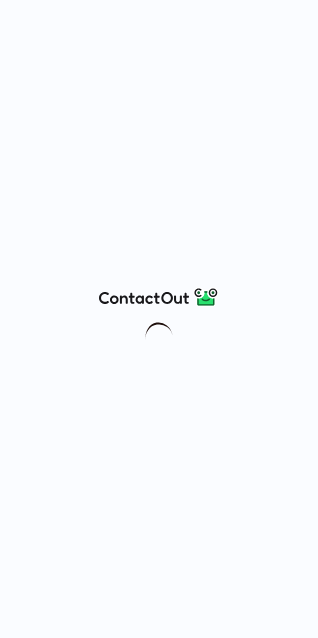 scroll, scrollTop: 0, scrollLeft: 0, axis: both 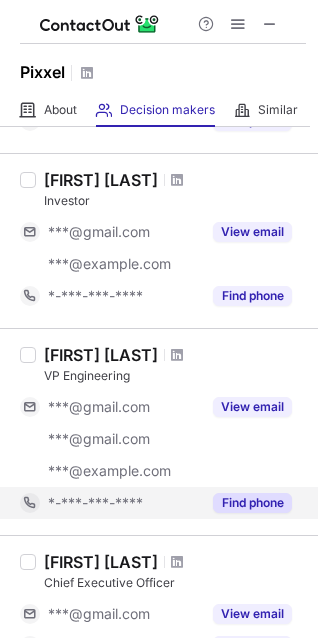 click on "Find phone" at bounding box center (252, 503) 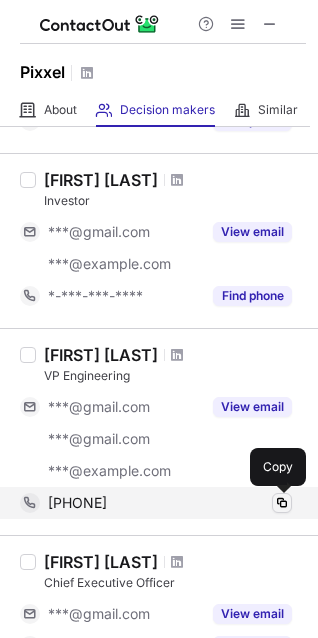 click at bounding box center [282, 503] 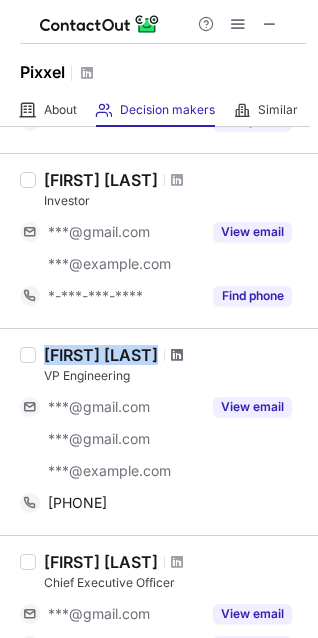 drag, startPoint x: 47, startPoint y: 353, endPoint x: 152, endPoint y: 358, distance: 105.11898 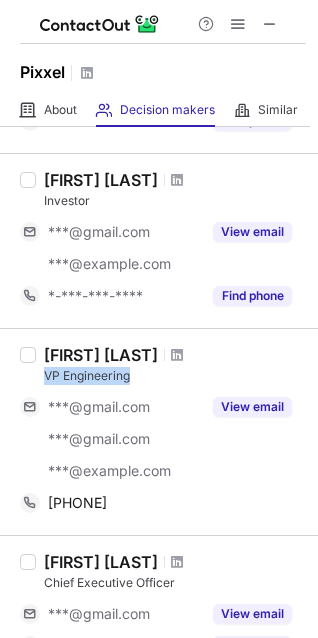 drag, startPoint x: 45, startPoint y: 370, endPoint x: 130, endPoint y: 380, distance: 85.58621 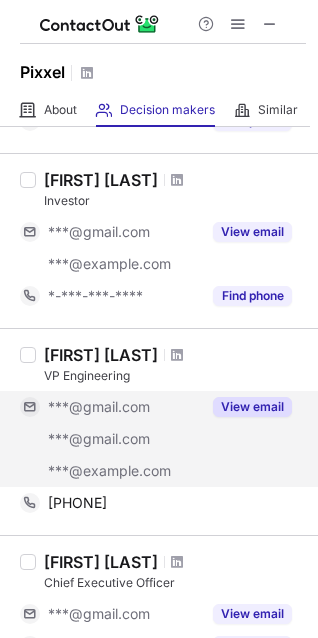 click on "View email" at bounding box center (246, 407) 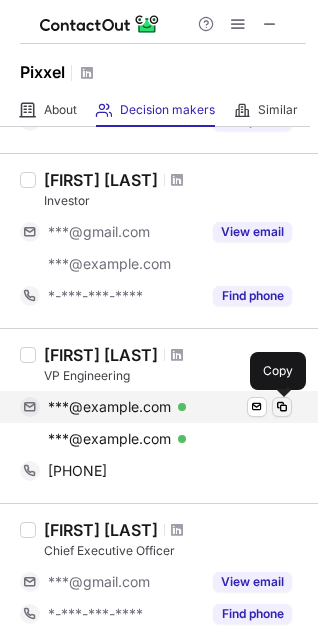 click at bounding box center (282, 407) 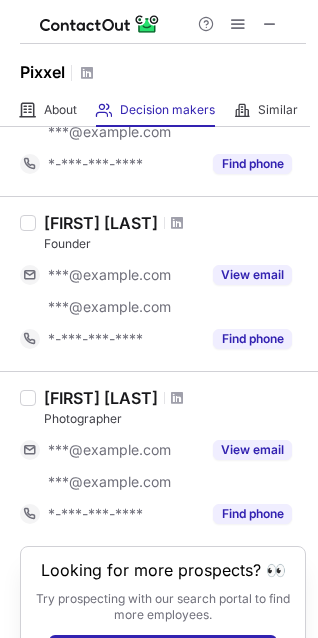 scroll, scrollTop: 1461, scrollLeft: 0, axis: vertical 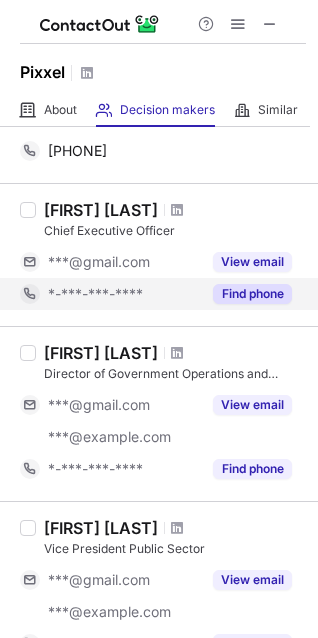 click on "Find phone" at bounding box center (252, 294) 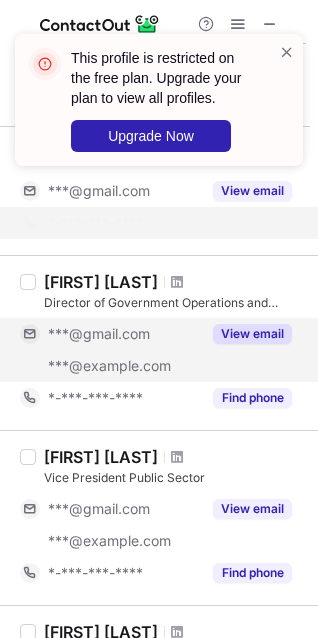 scroll, scrollTop: 632, scrollLeft: 0, axis: vertical 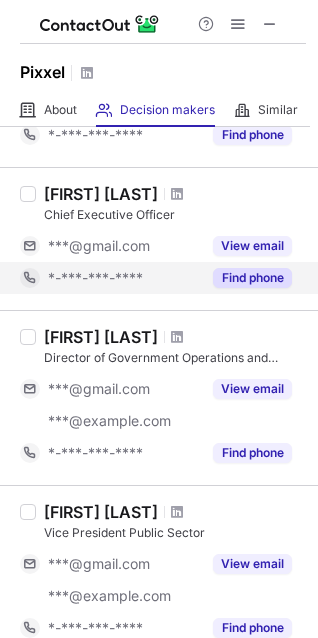 click on "Find phone" at bounding box center (246, 278) 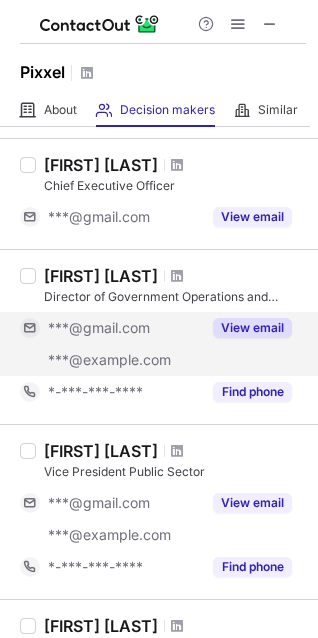 scroll, scrollTop: 632, scrollLeft: 0, axis: vertical 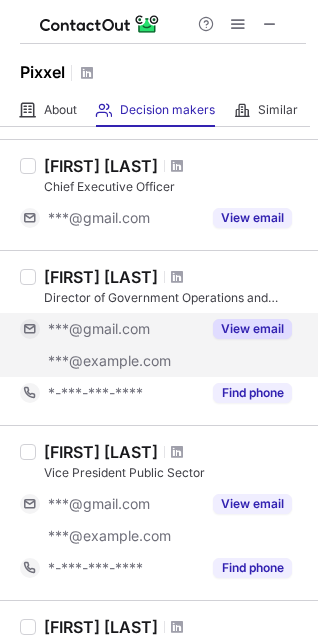 click on "View email" at bounding box center (252, 329) 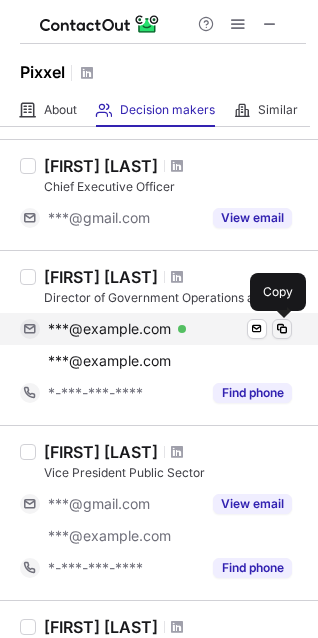 click at bounding box center [282, 329] 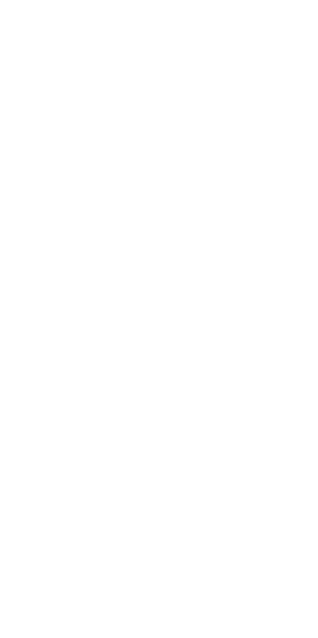 scroll, scrollTop: 0, scrollLeft: 0, axis: both 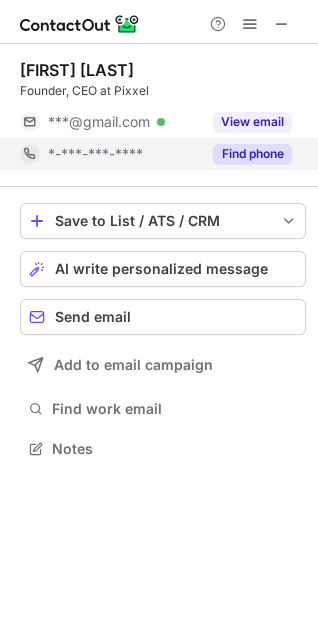 click on "Find phone" at bounding box center (252, 154) 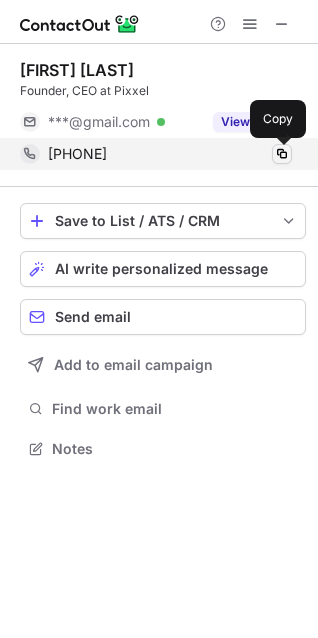 click at bounding box center (282, 154) 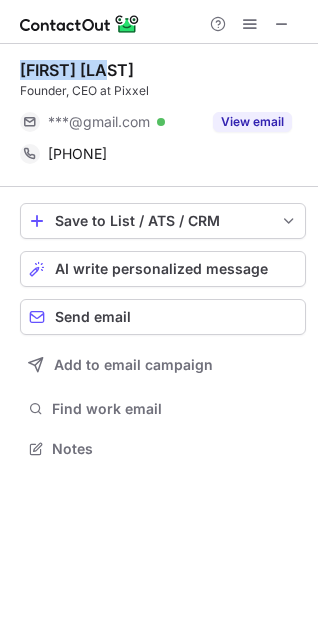 drag, startPoint x: 20, startPoint y: 62, endPoint x: 170, endPoint y: 71, distance: 150.26976 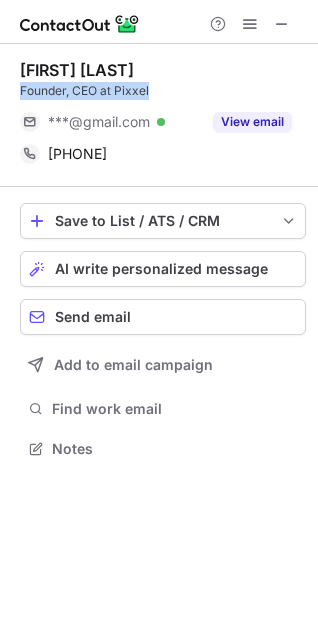 drag, startPoint x: 20, startPoint y: 92, endPoint x: 153, endPoint y: 94, distance: 133.01503 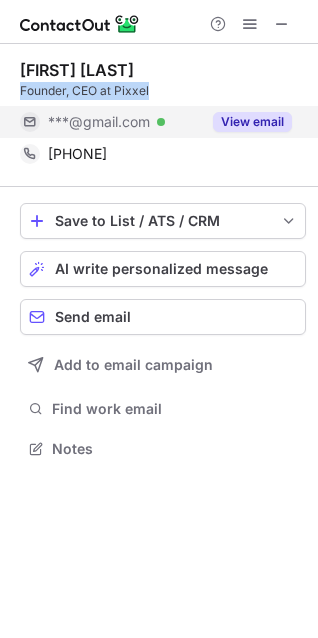click on "View email" at bounding box center (252, 122) 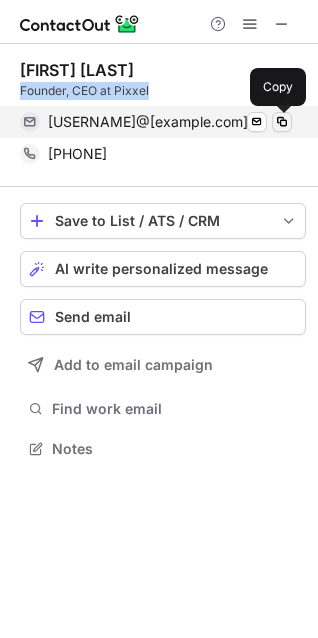 click at bounding box center [282, 122] 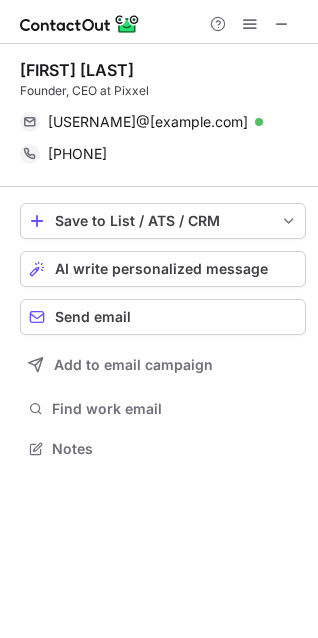 scroll, scrollTop: 9, scrollLeft: 9, axis: both 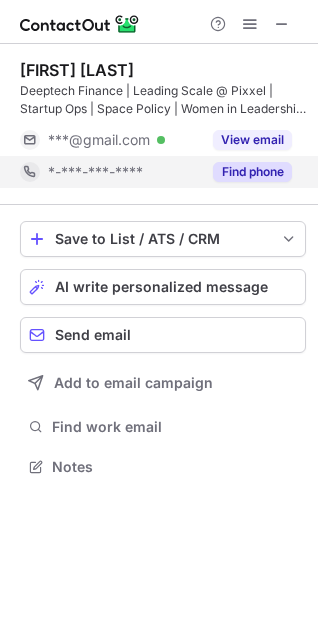 click on "Find phone" at bounding box center [252, 172] 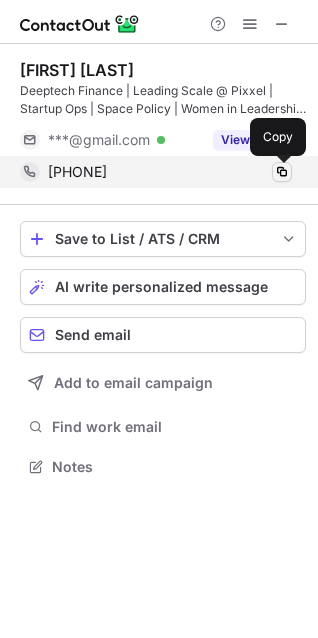 click at bounding box center (282, 172) 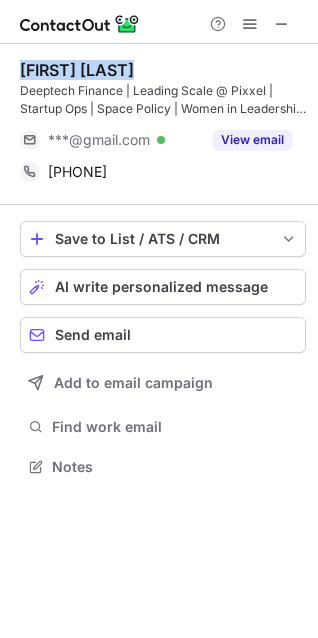 drag, startPoint x: 23, startPoint y: 71, endPoint x: 124, endPoint y: 77, distance: 101.17806 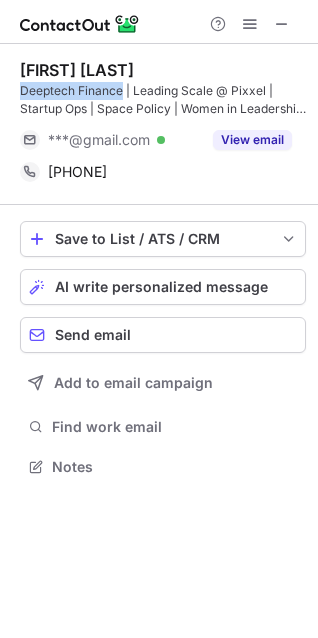 drag, startPoint x: 21, startPoint y: 88, endPoint x: 120, endPoint y: 88, distance: 99 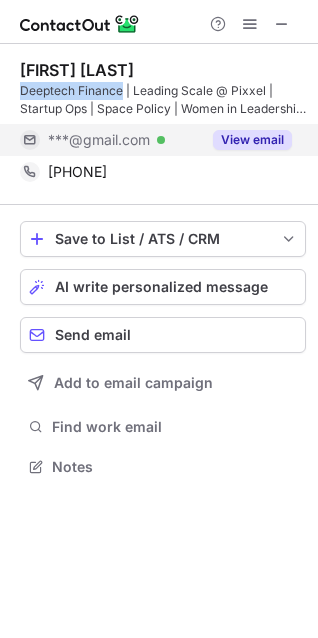 click on "View email" at bounding box center [252, 140] 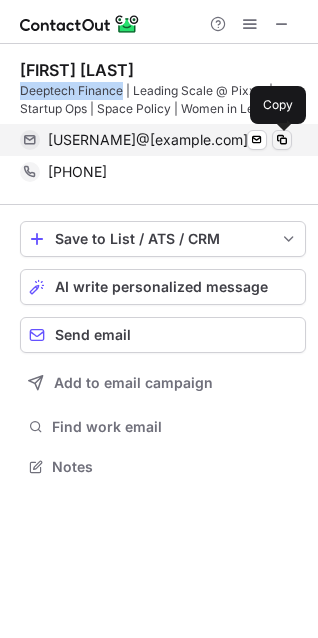 click at bounding box center (282, 140) 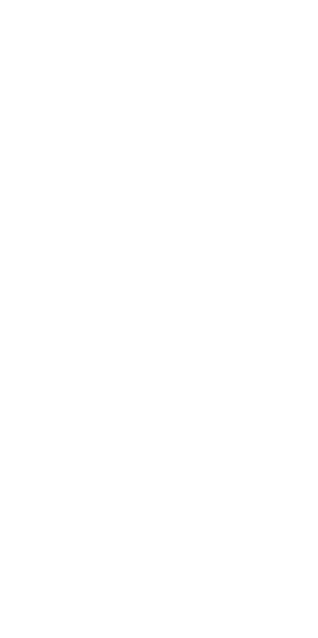 scroll, scrollTop: 0, scrollLeft: 0, axis: both 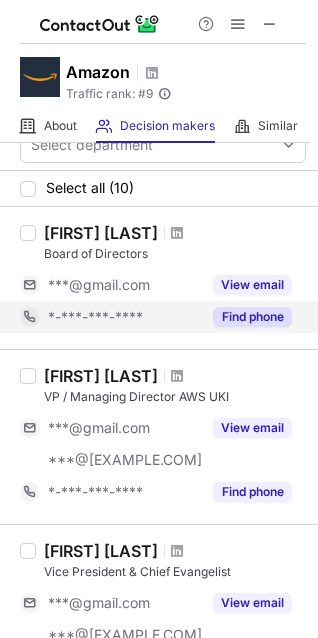 click on "Find phone" at bounding box center [252, 317] 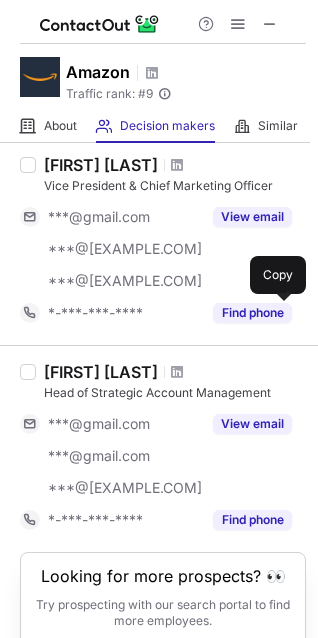 scroll, scrollTop: 1509, scrollLeft: 0, axis: vertical 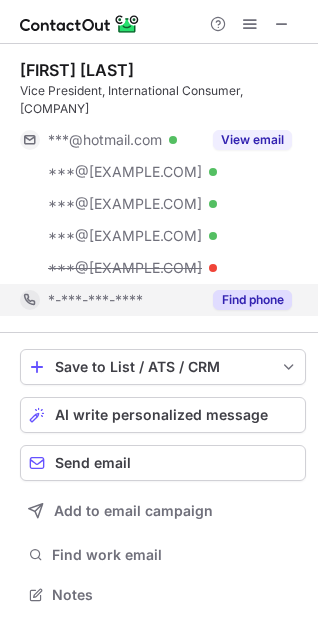 click on "Find phone" at bounding box center [252, 300] 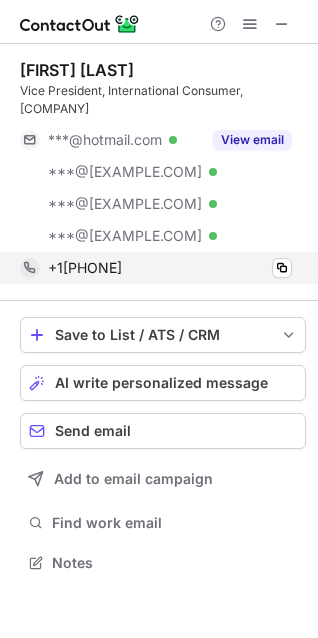 scroll, scrollTop: 530, scrollLeft: 318, axis: both 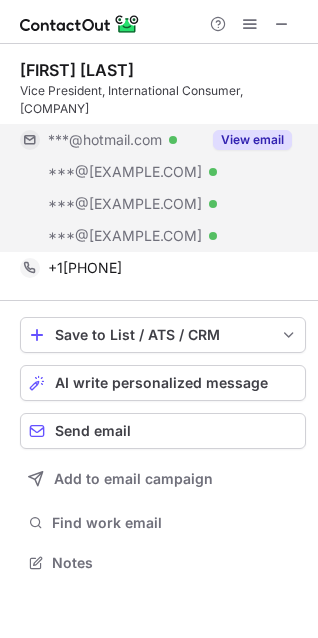 click on "View email" at bounding box center [252, 140] 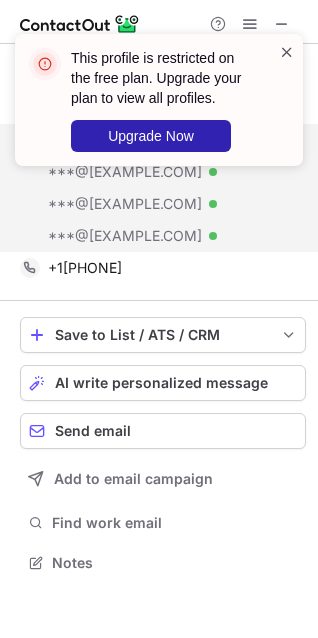 click at bounding box center (287, 52) 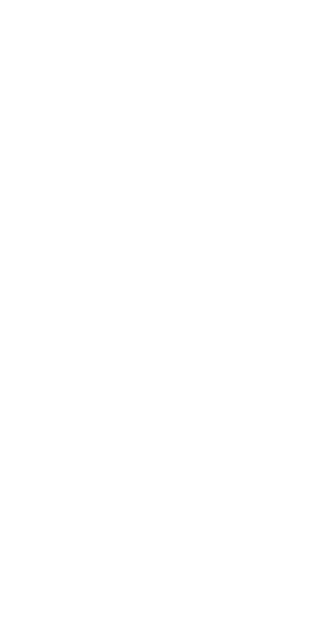 scroll, scrollTop: 0, scrollLeft: 0, axis: both 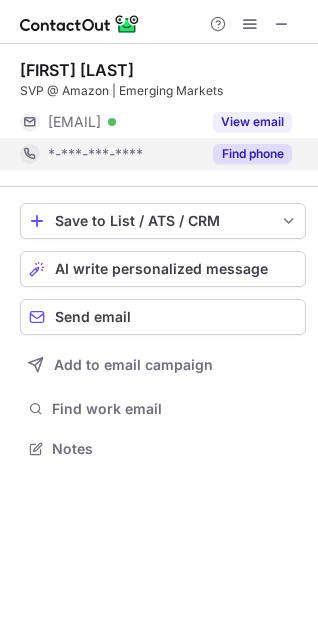 click on "Find phone" at bounding box center (252, 154) 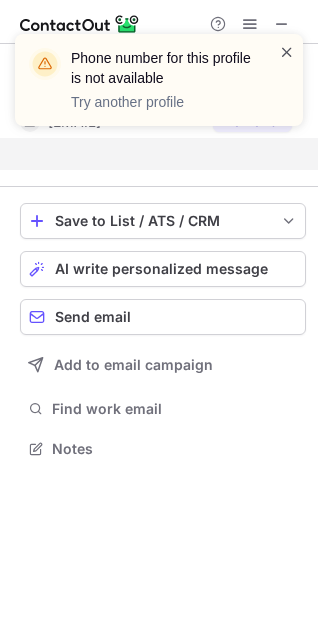 scroll, scrollTop: 402, scrollLeft: 318, axis: both 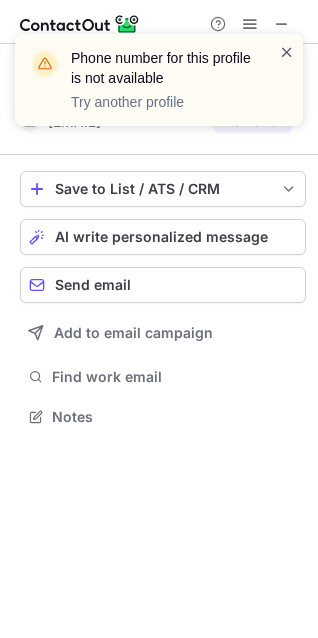 click at bounding box center [287, 52] 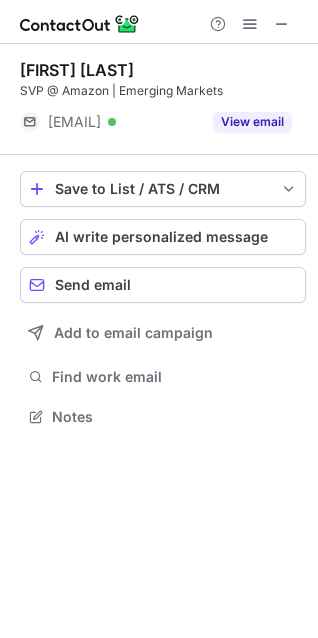 scroll, scrollTop: 434, scrollLeft: 318, axis: both 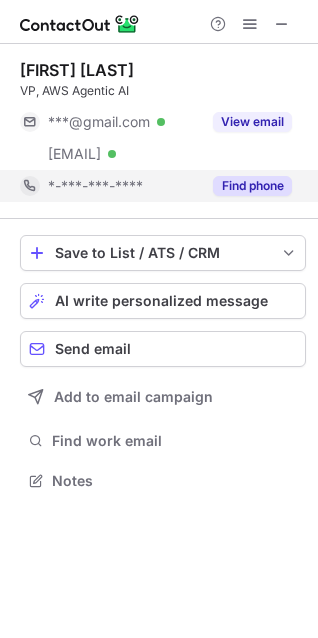 click on "Find phone" at bounding box center [252, 186] 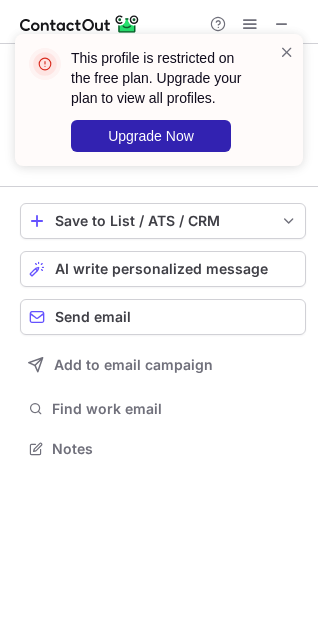scroll, scrollTop: 434, scrollLeft: 318, axis: both 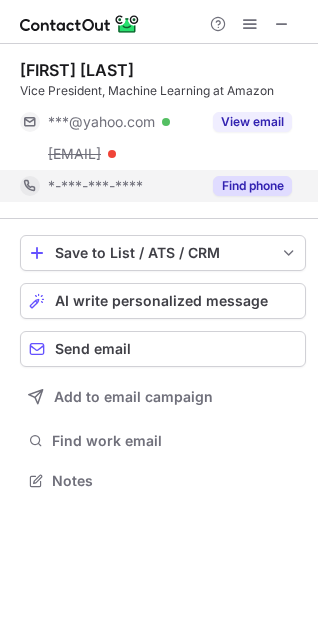click on "Find phone" at bounding box center (252, 186) 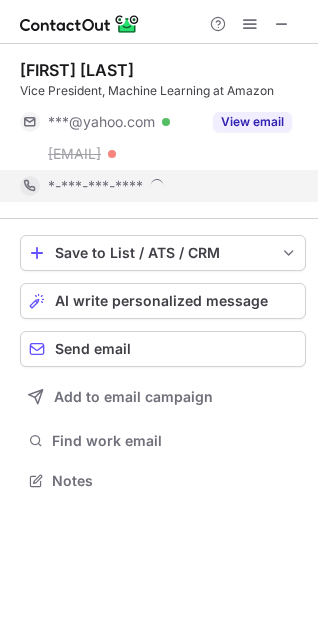 scroll, scrollTop: 10, scrollLeft: 9, axis: both 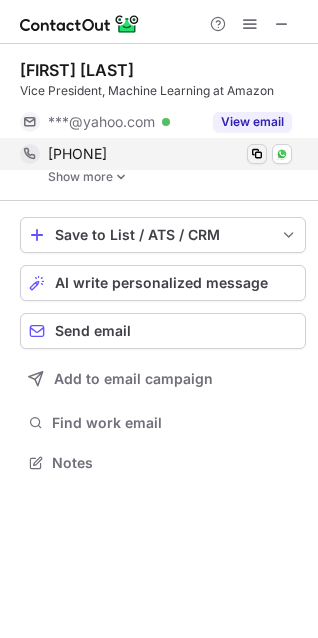 click on "[FIRST] [LAST] Vice President, Machine Learning at Amazon [EMAIL] Verified View email [PHONE] Copy WhatsApp Show more" at bounding box center [163, 122] 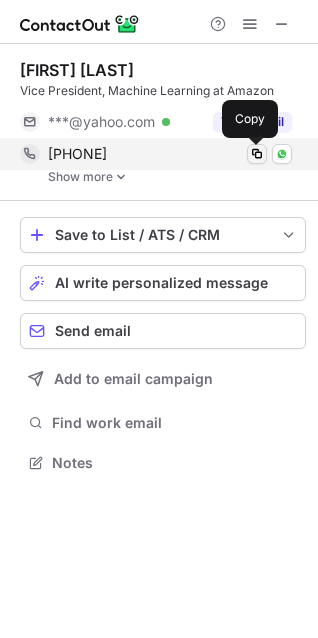 click at bounding box center (257, 154) 